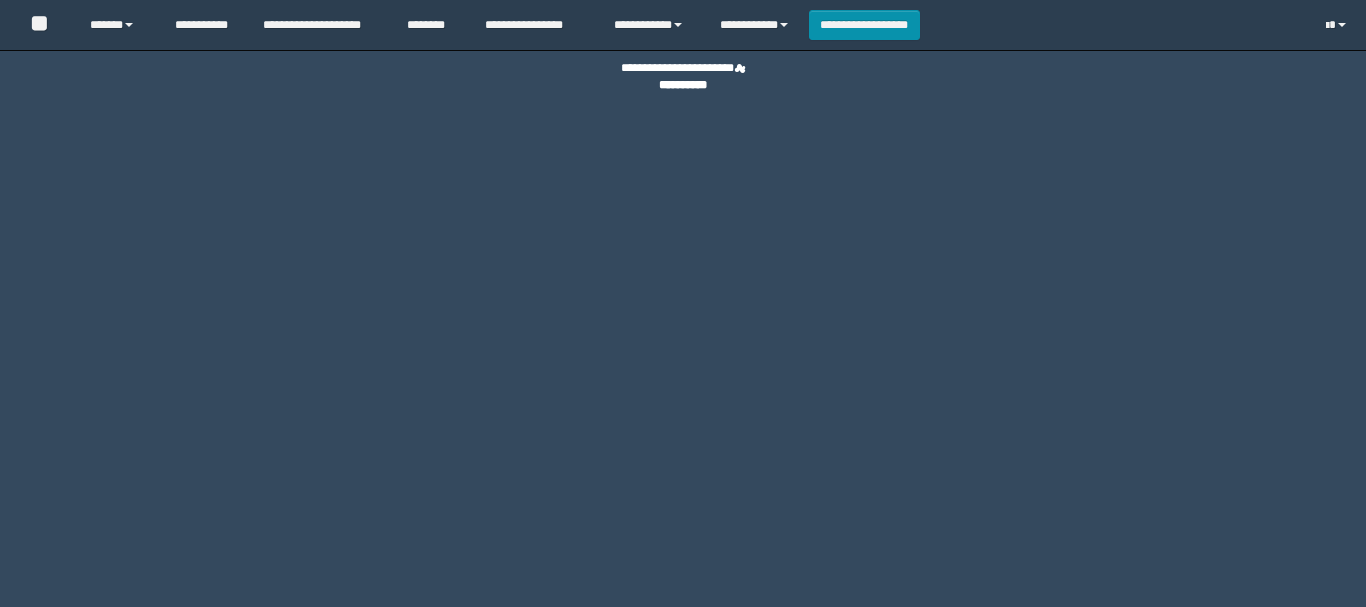 scroll, scrollTop: 0, scrollLeft: 0, axis: both 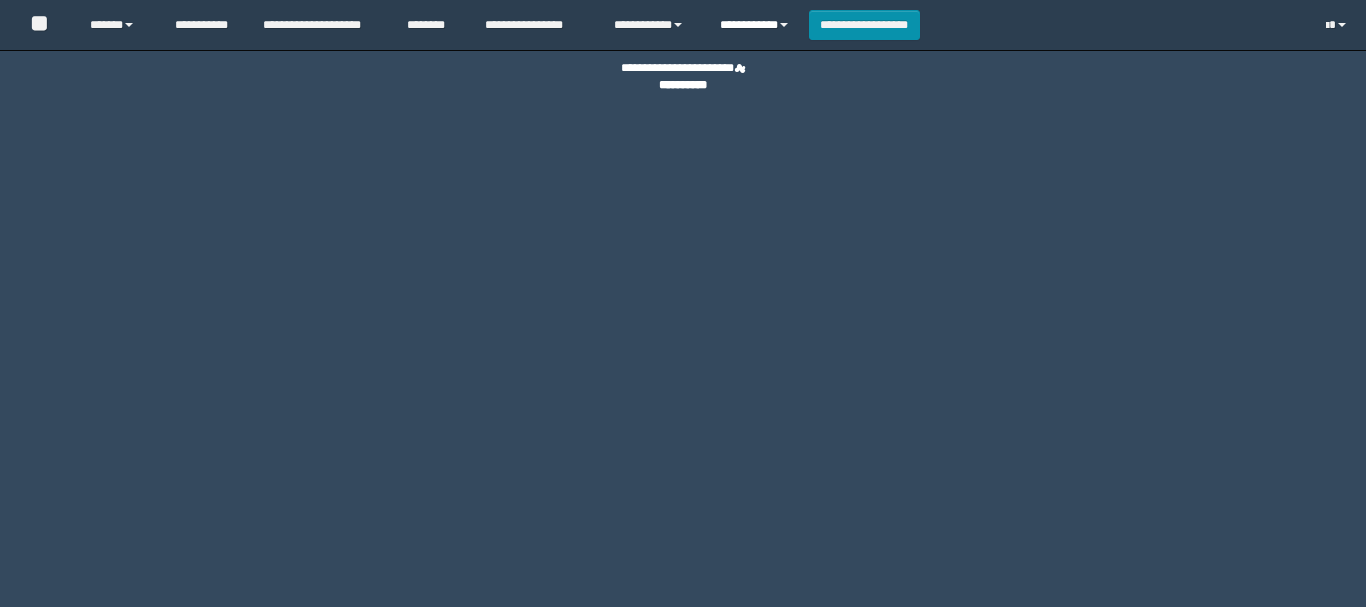 click on "**********" at bounding box center (757, 25) 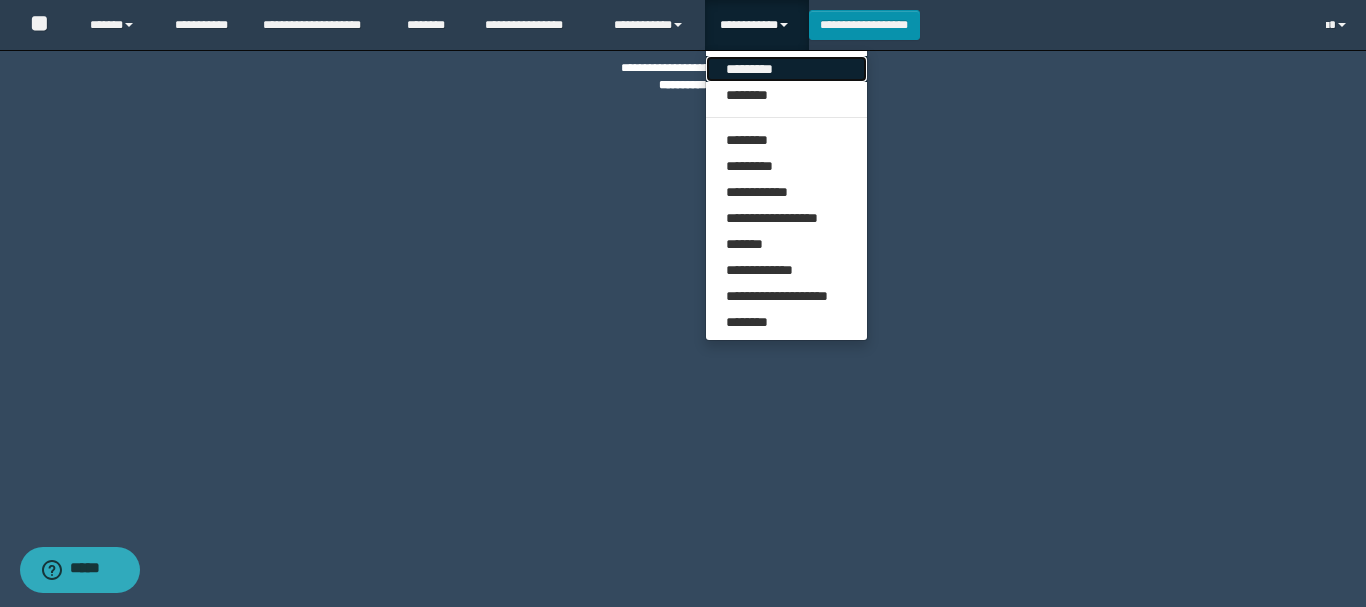 click on "*********" at bounding box center (786, 69) 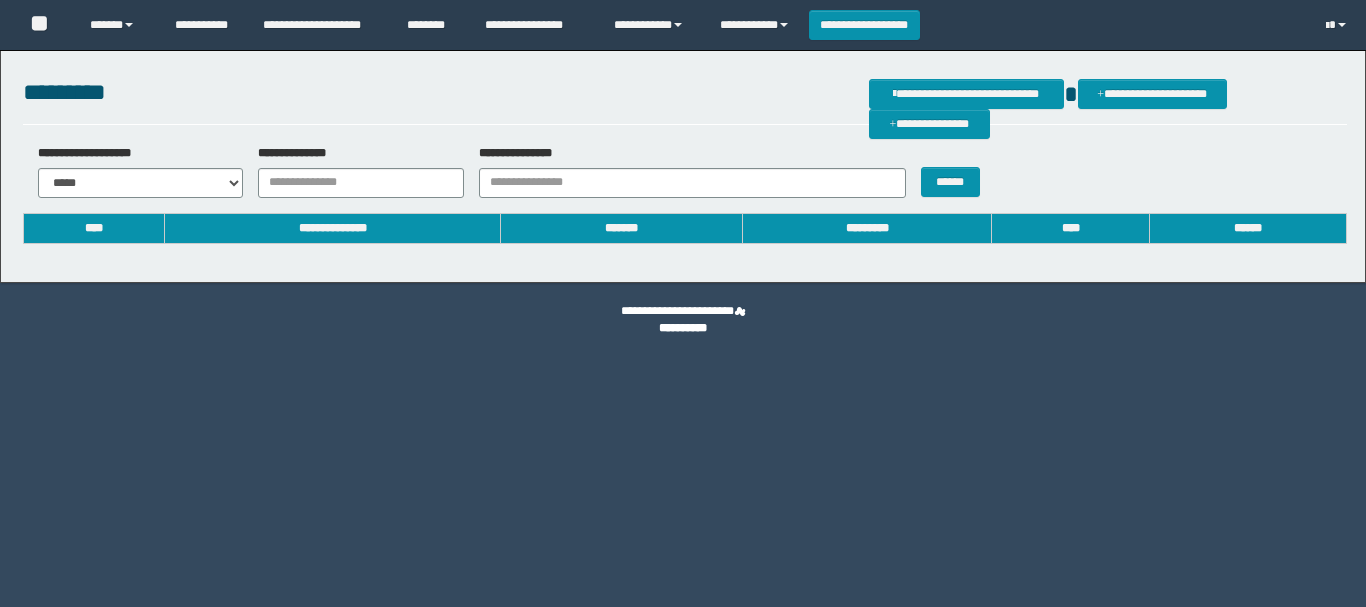 scroll, scrollTop: 0, scrollLeft: 0, axis: both 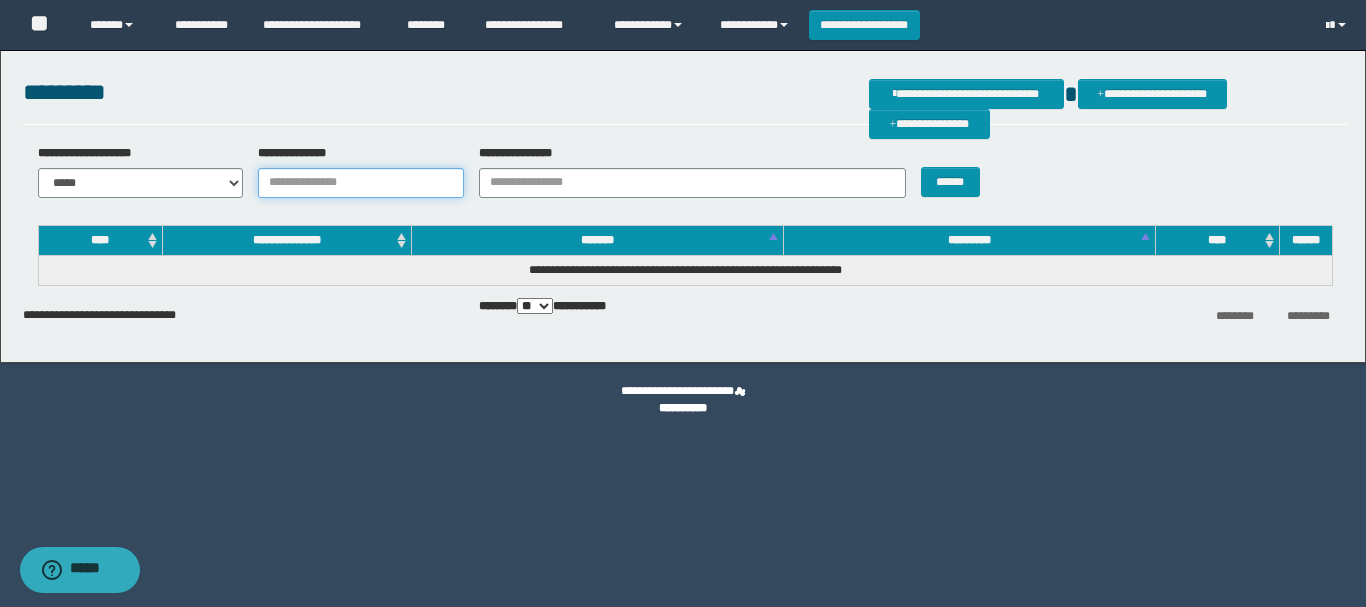 click on "**********" at bounding box center [361, 183] 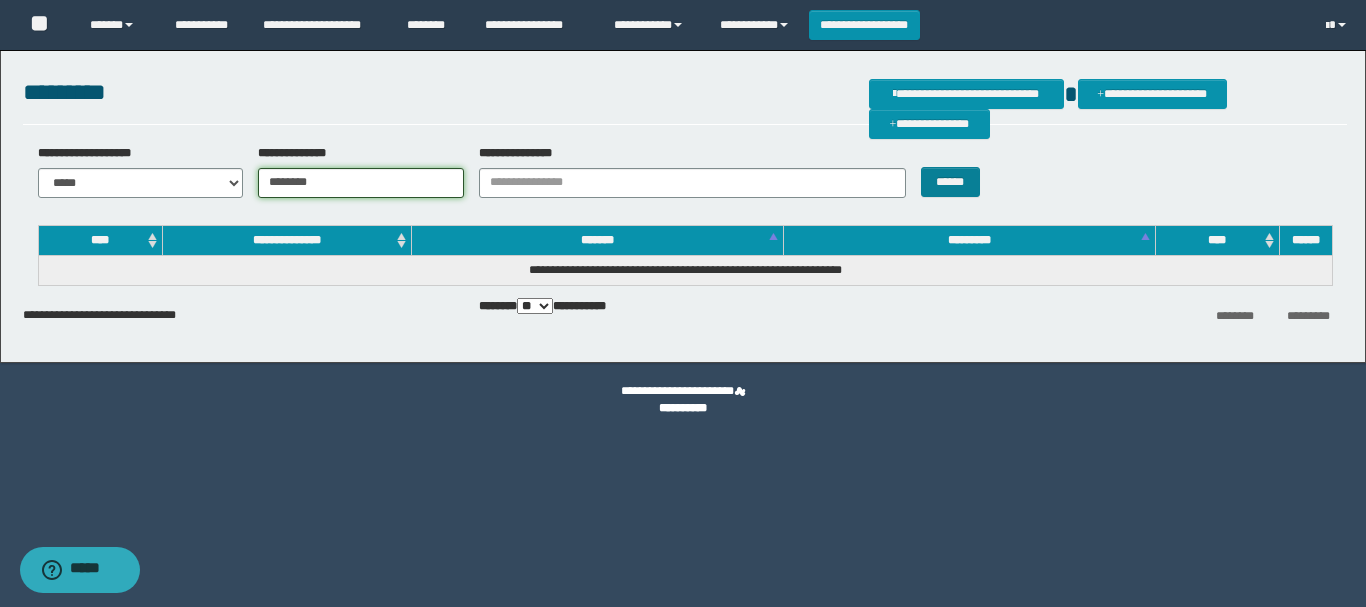 type on "********" 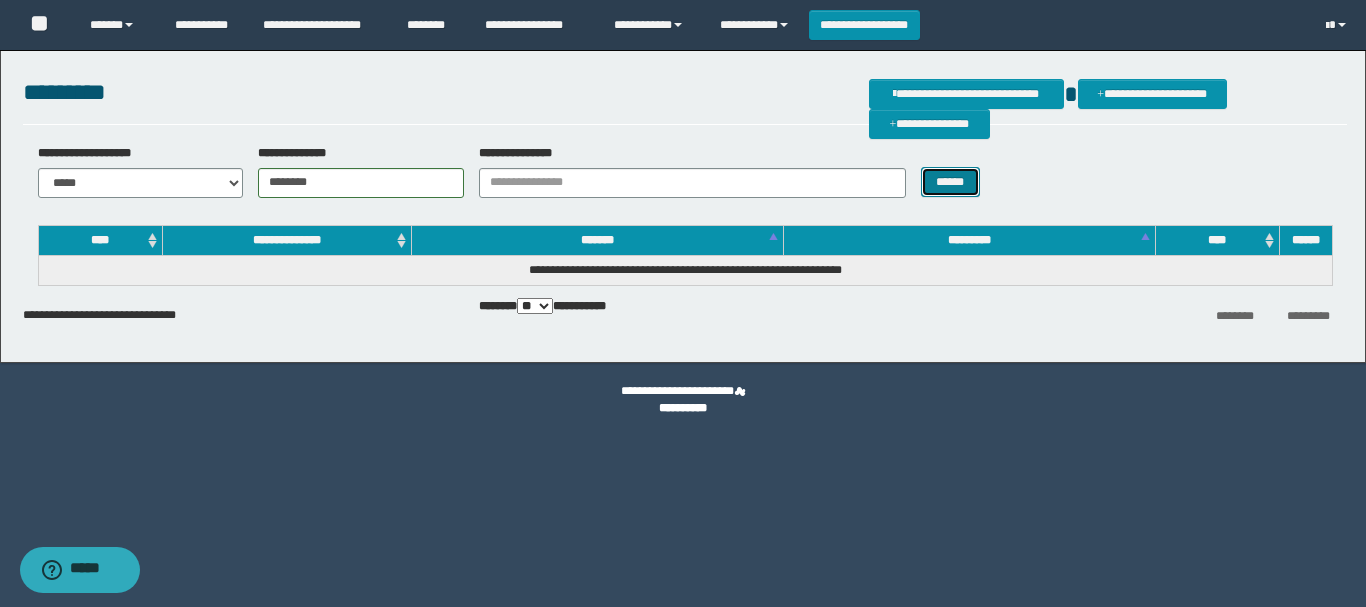click on "******" at bounding box center [950, 182] 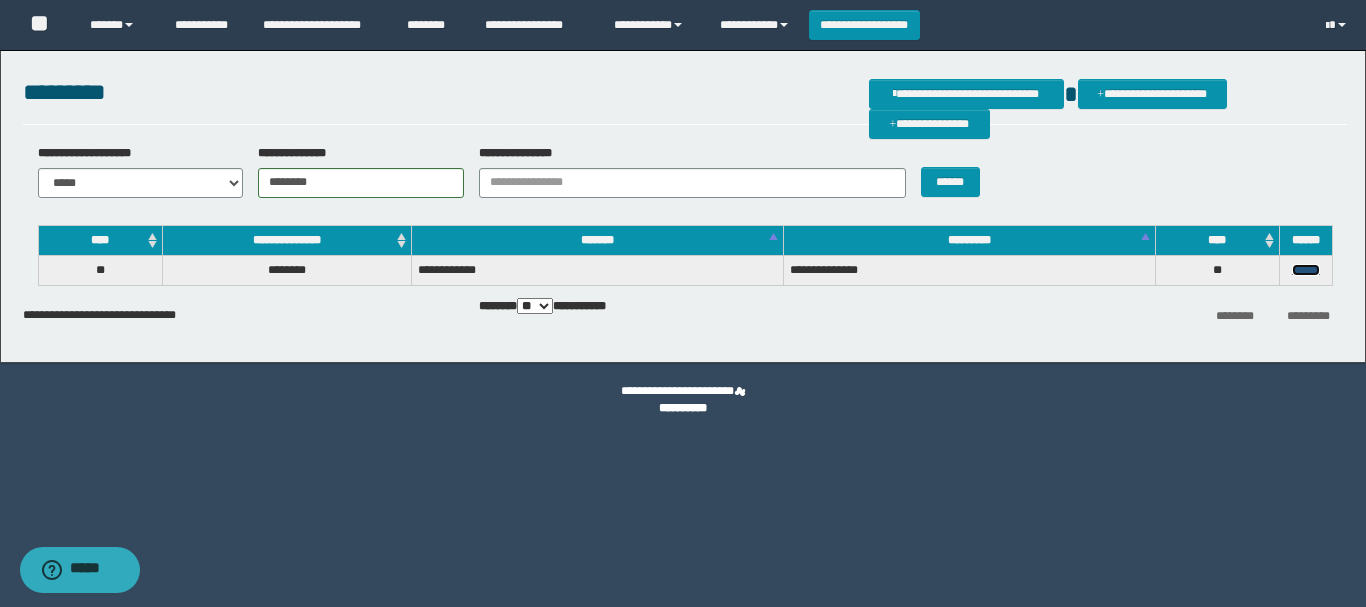 click on "******" at bounding box center (1306, 270) 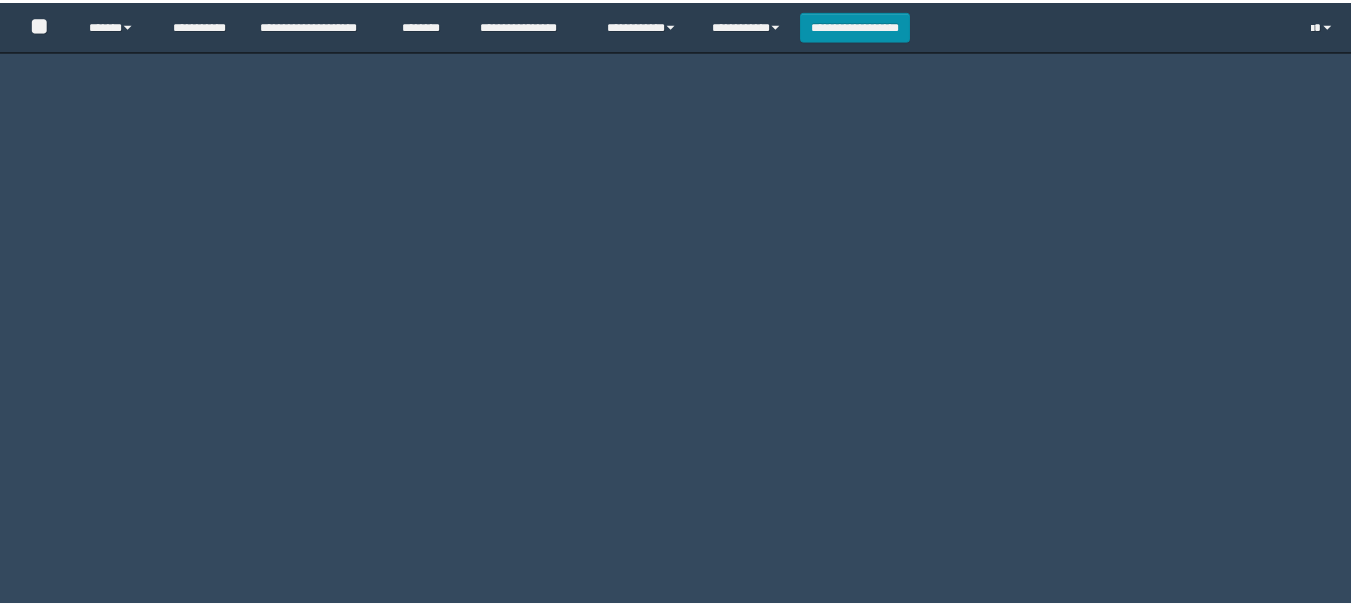 scroll, scrollTop: 0, scrollLeft: 0, axis: both 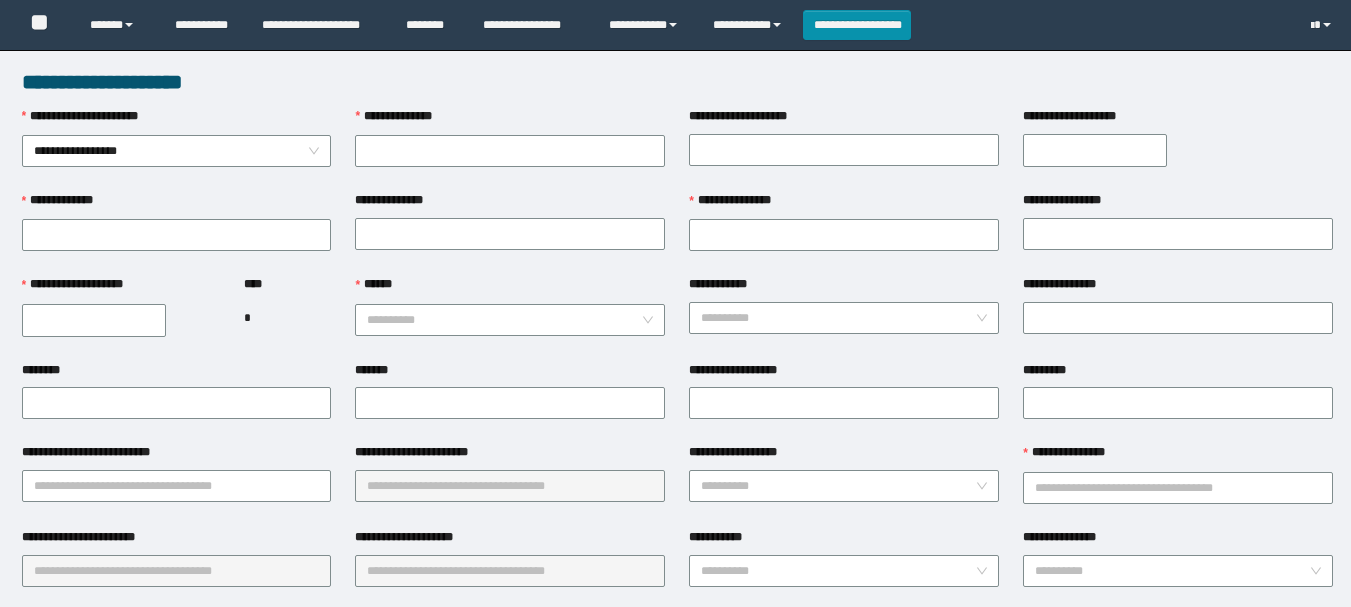 type on "********" 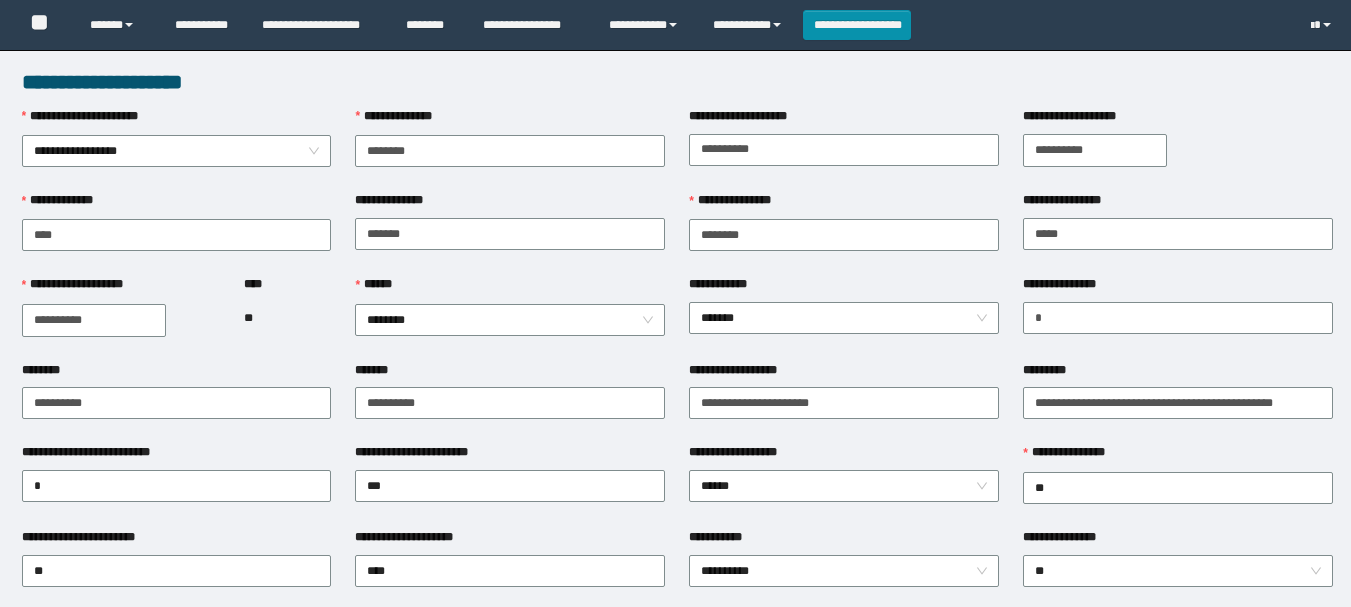 scroll, scrollTop: 0, scrollLeft: 0, axis: both 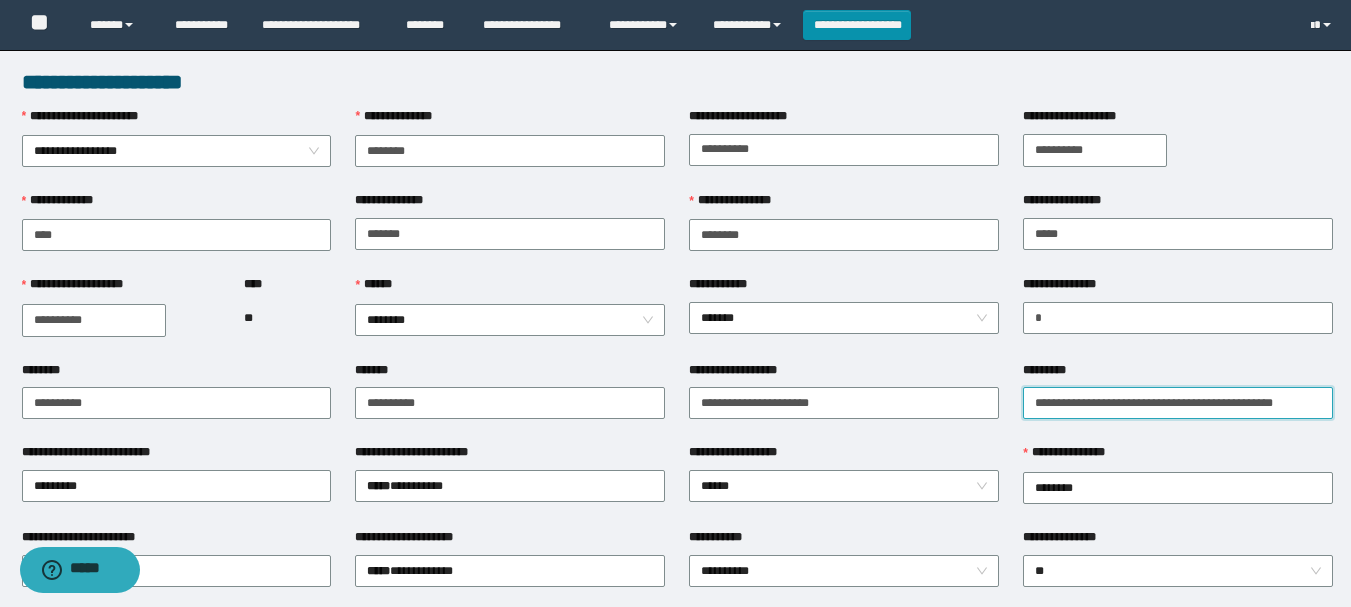 click on "**********" at bounding box center [1178, 403] 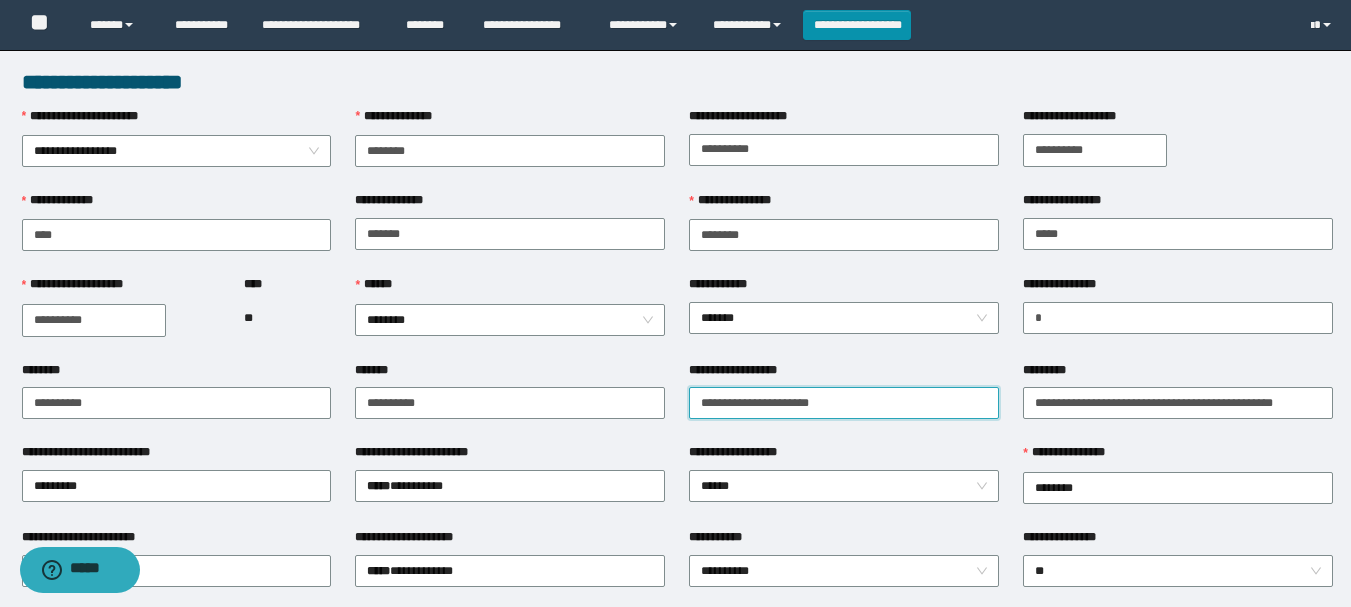 drag, startPoint x: 877, startPoint y: 402, endPoint x: 592, endPoint y: 384, distance: 285.56784 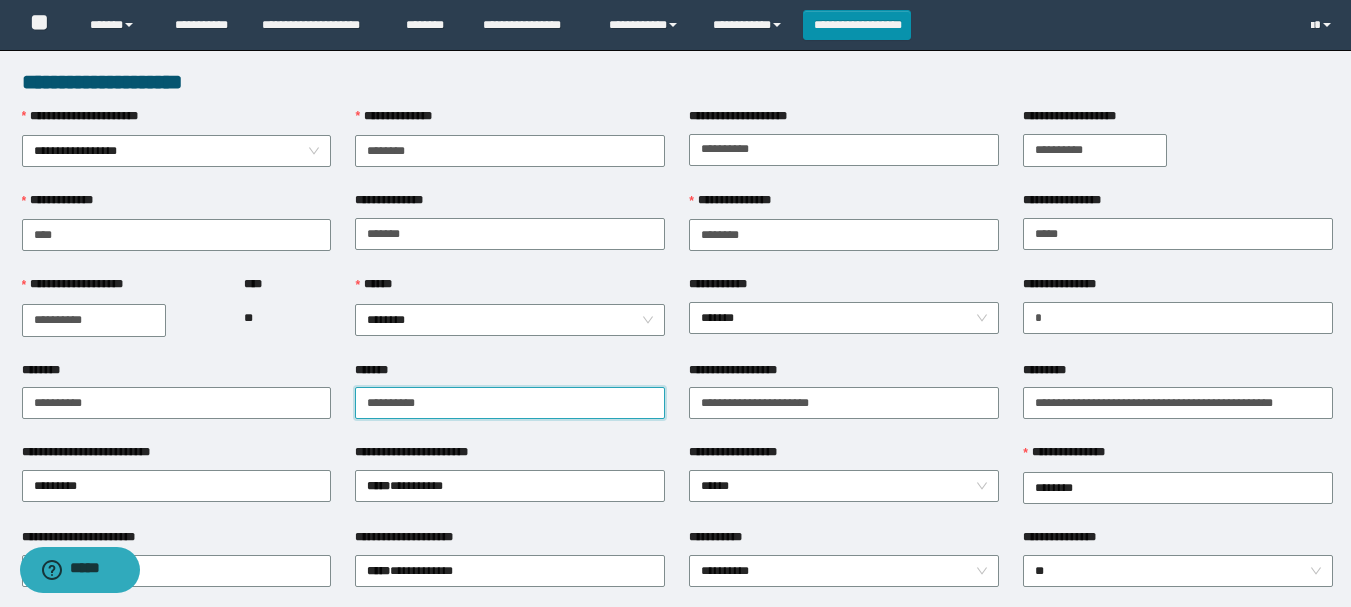 click on "**********" at bounding box center (510, 403) 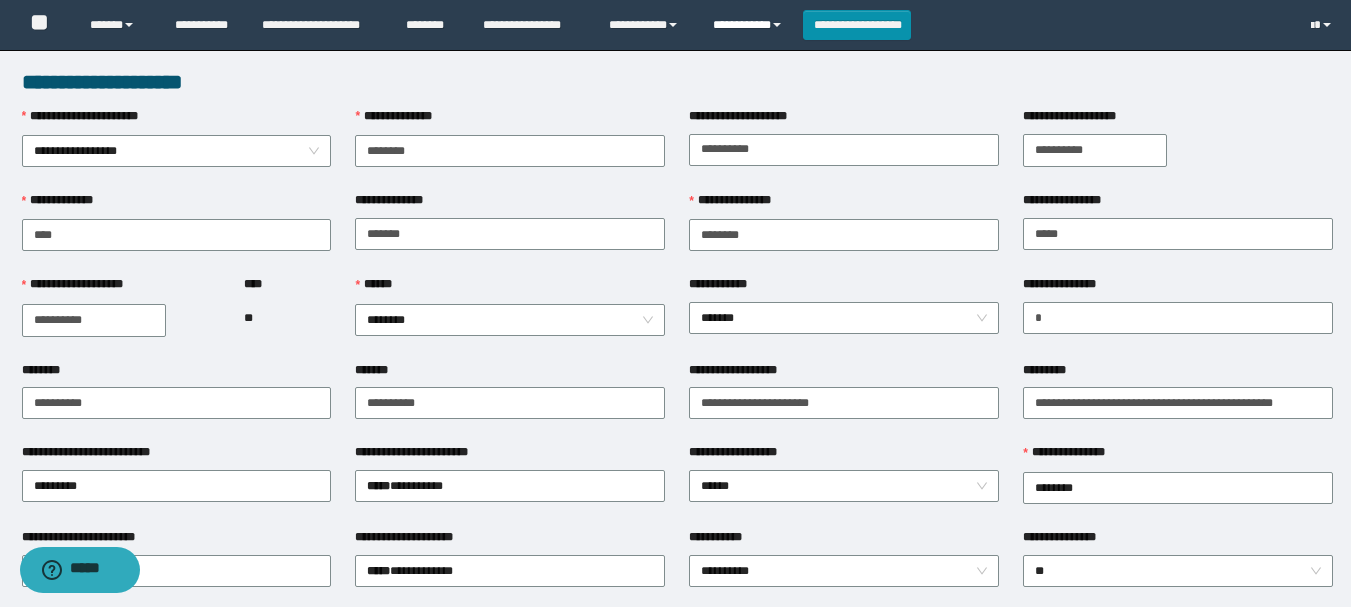 click on "**********" at bounding box center [750, 25] 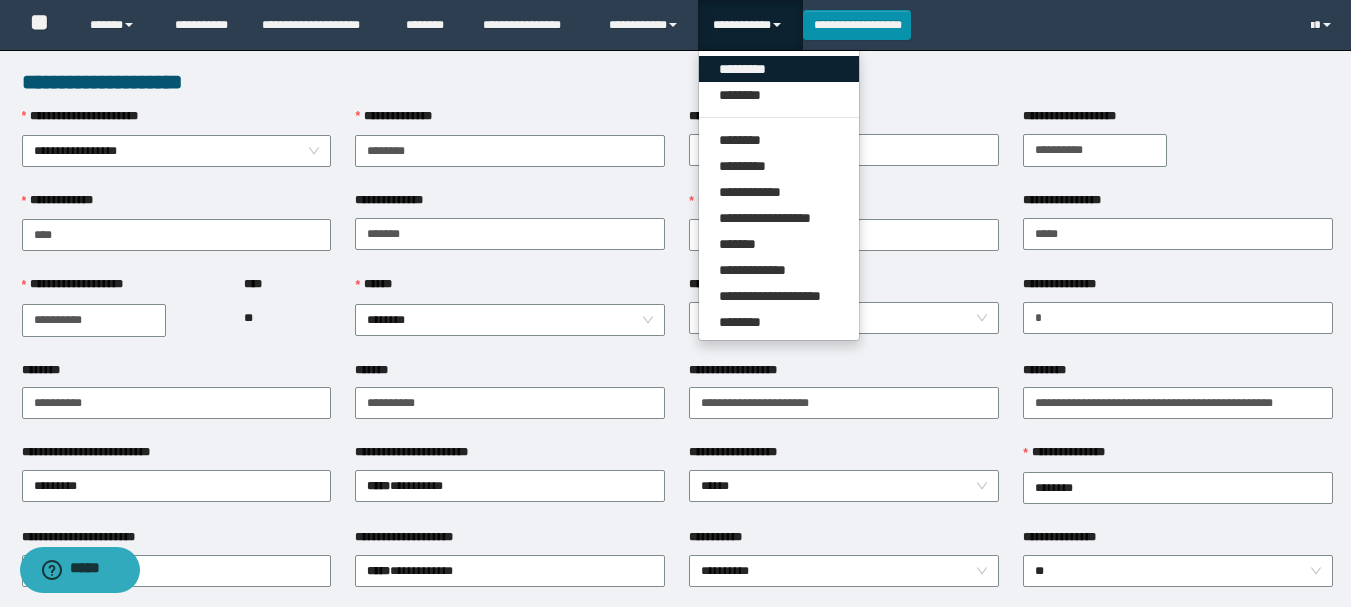 click on "*********" at bounding box center [779, 69] 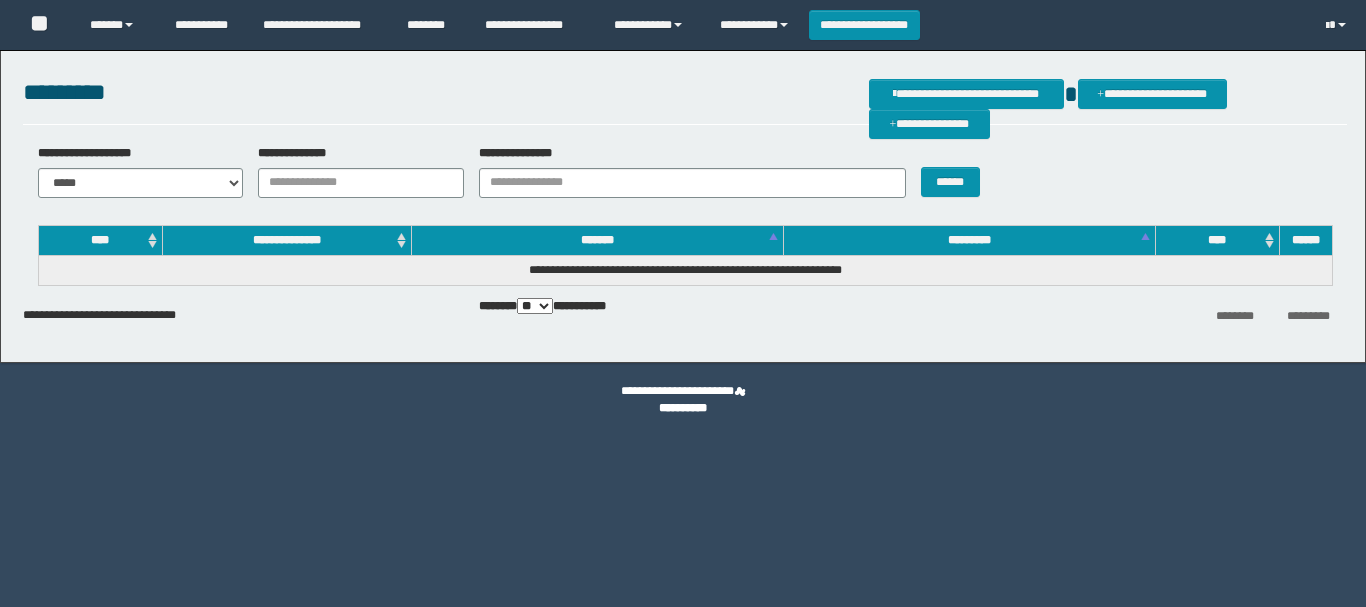 scroll, scrollTop: 0, scrollLeft: 0, axis: both 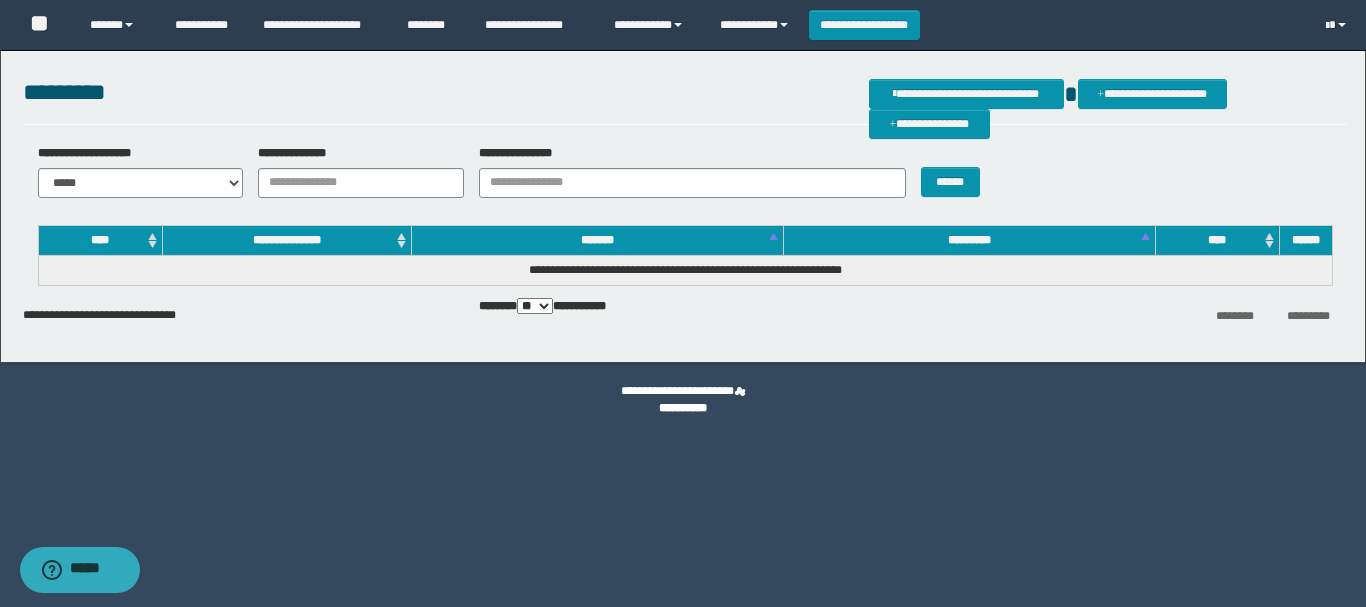 click on "**********" at bounding box center (685, 178) 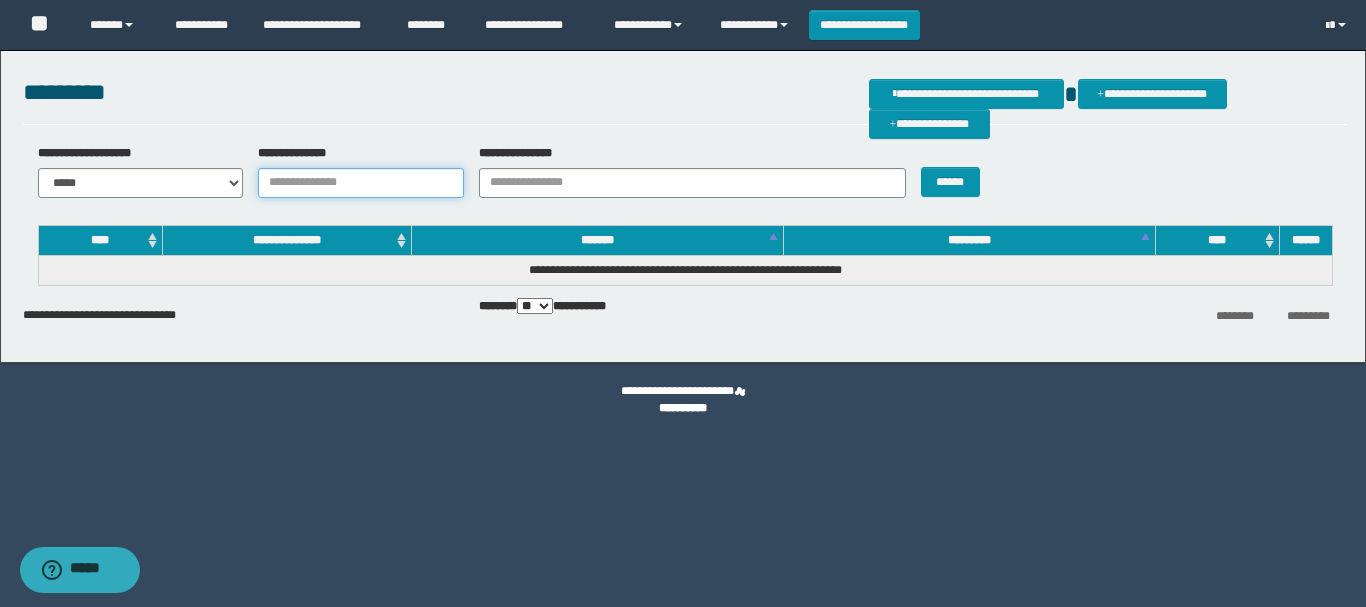 click on "**********" at bounding box center (361, 183) 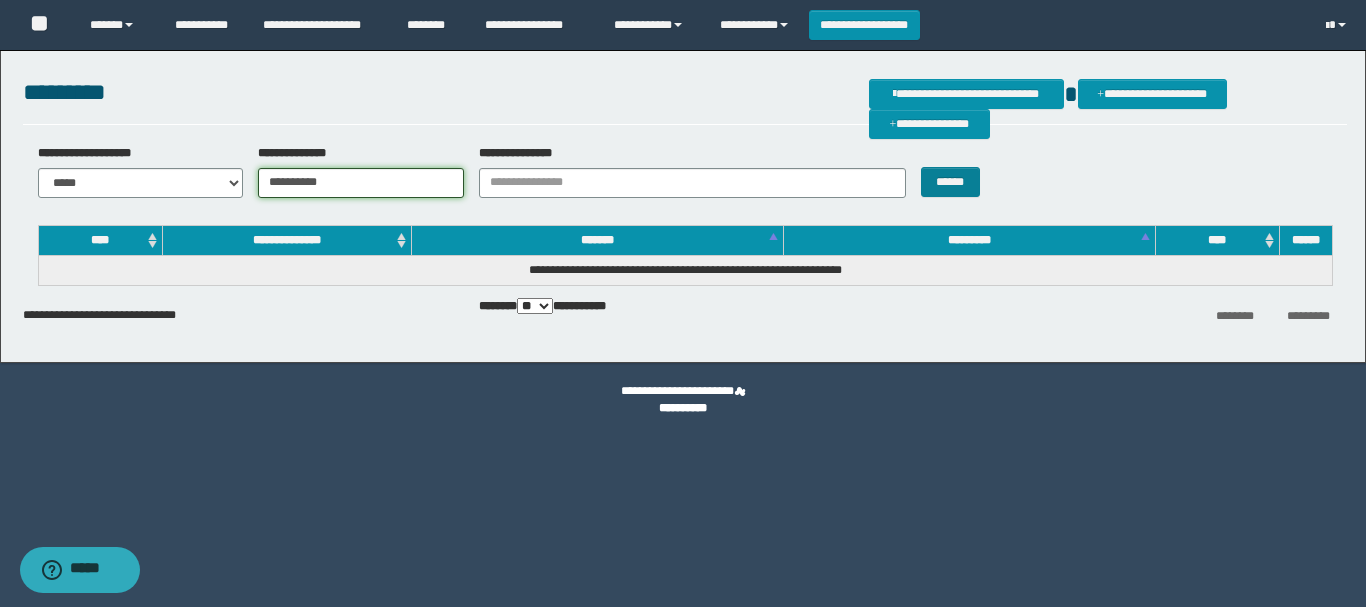 type on "**********" 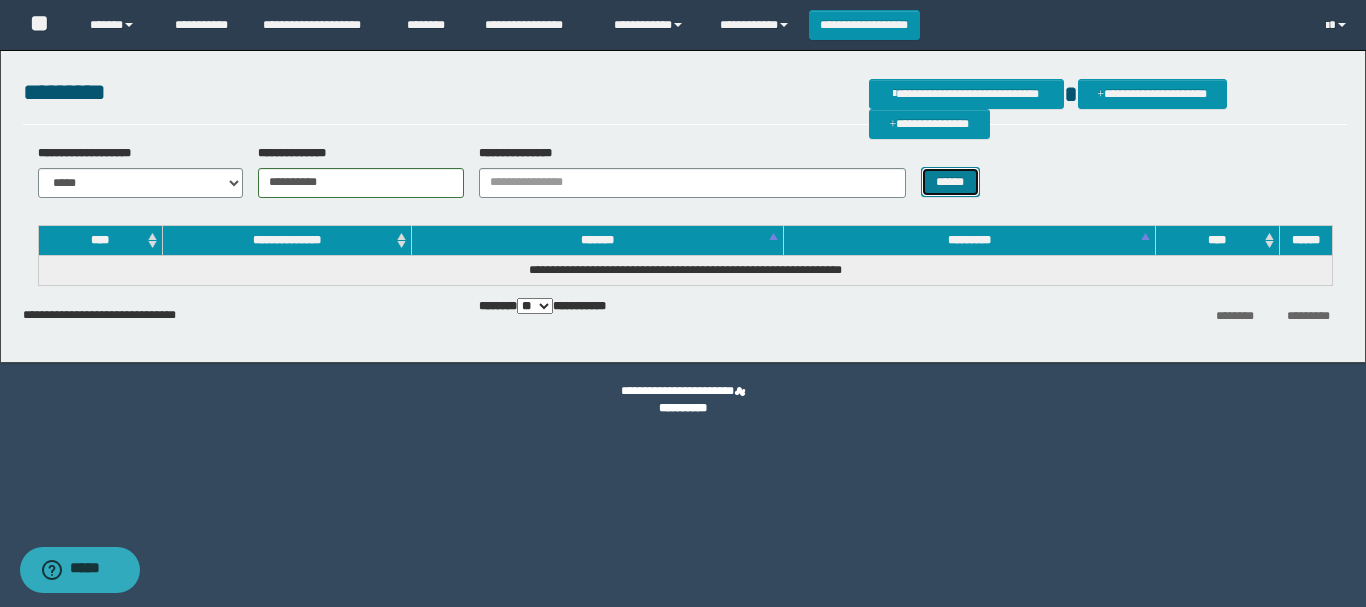 click on "******" at bounding box center [950, 182] 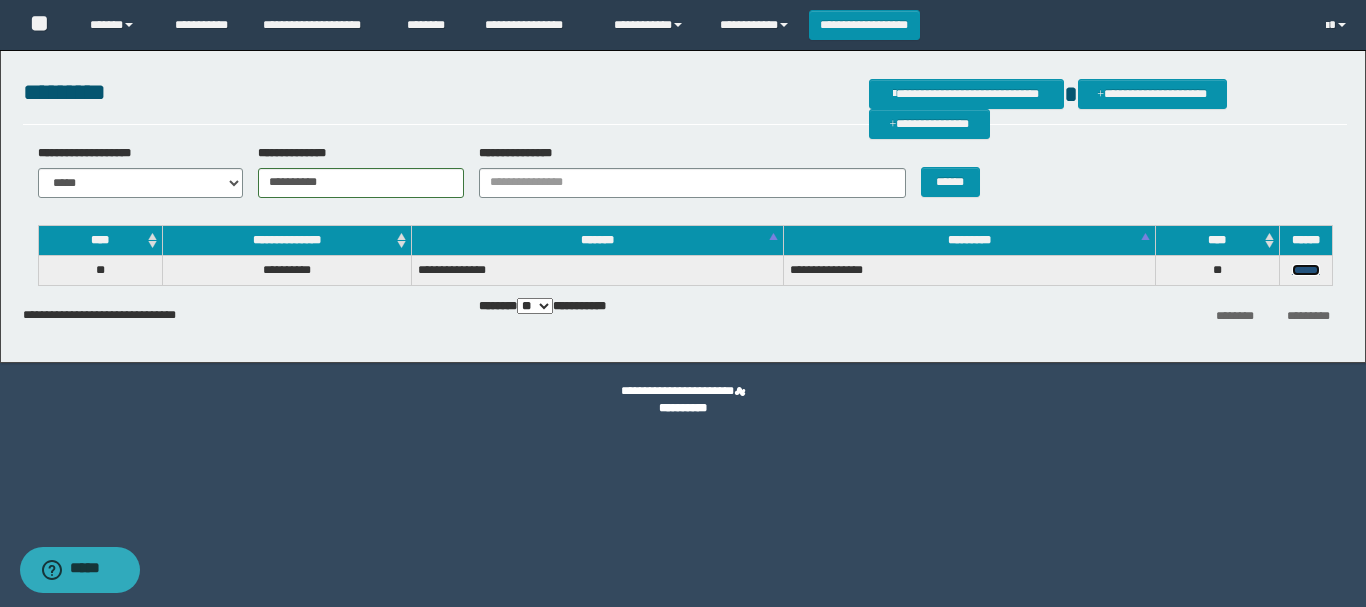 click on "******" at bounding box center (1306, 270) 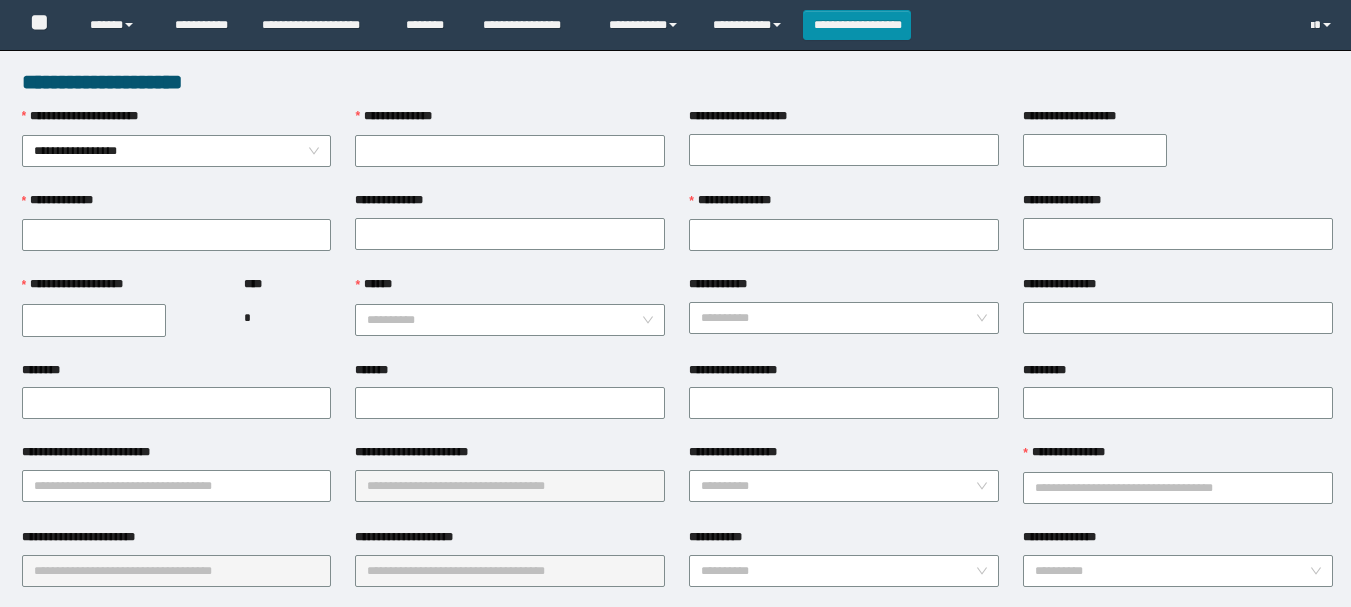 scroll, scrollTop: 0, scrollLeft: 0, axis: both 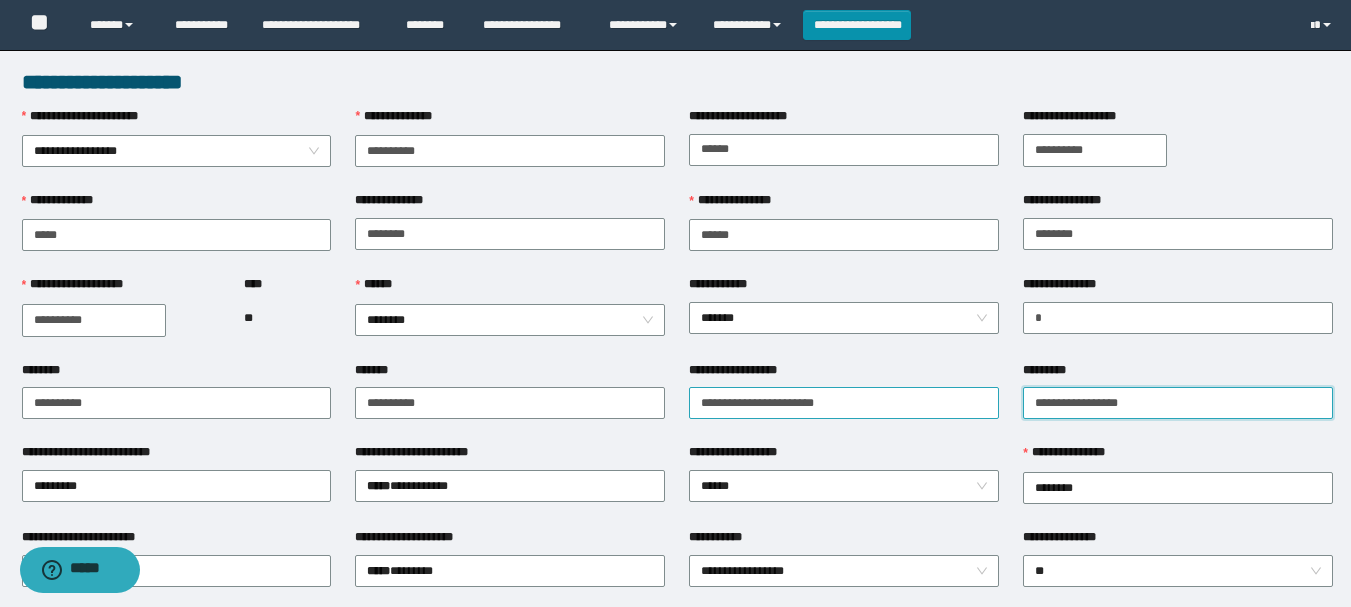 drag, startPoint x: 1157, startPoint y: 394, endPoint x: 992, endPoint y: 400, distance: 165.10905 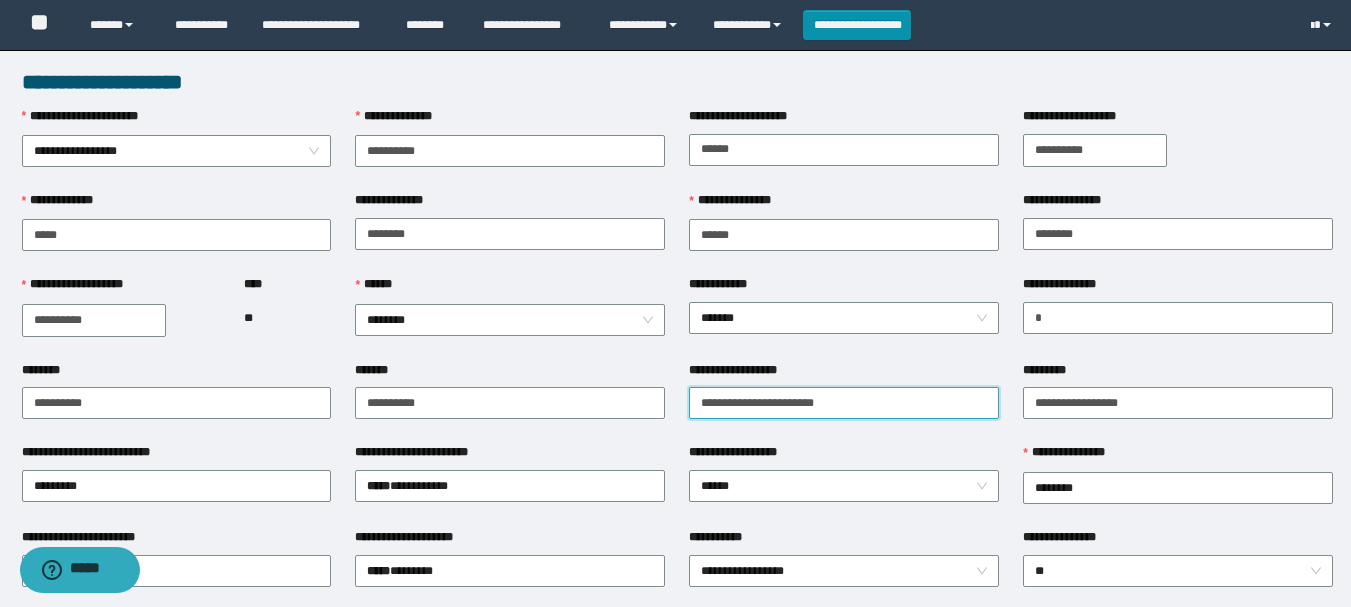 drag, startPoint x: 848, startPoint y: 398, endPoint x: 523, endPoint y: 383, distance: 325.34598 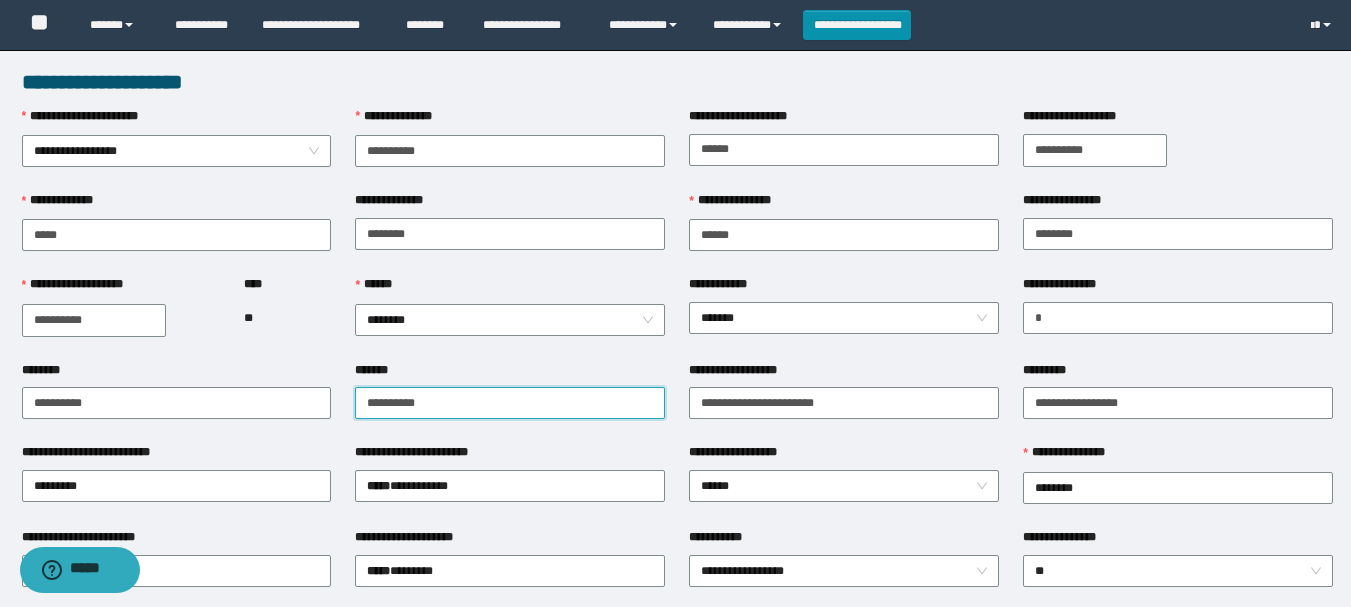 click on "*******" at bounding box center (510, 403) 